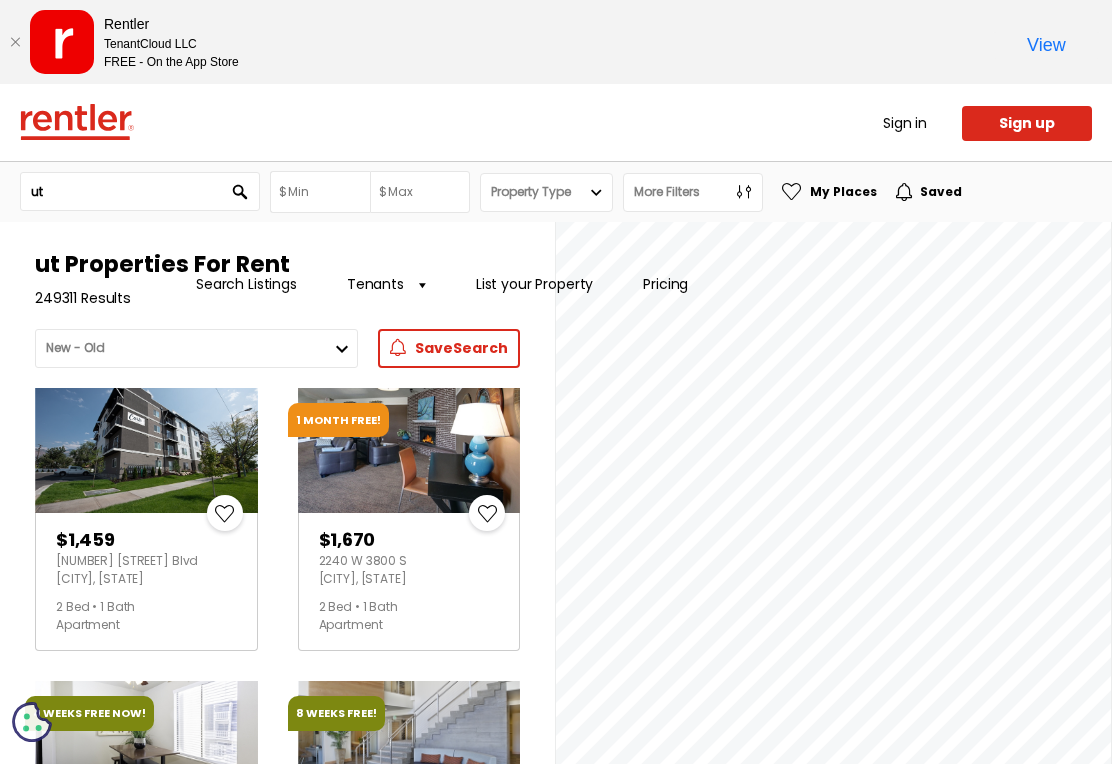 scroll, scrollTop: 0, scrollLeft: 0, axis: both 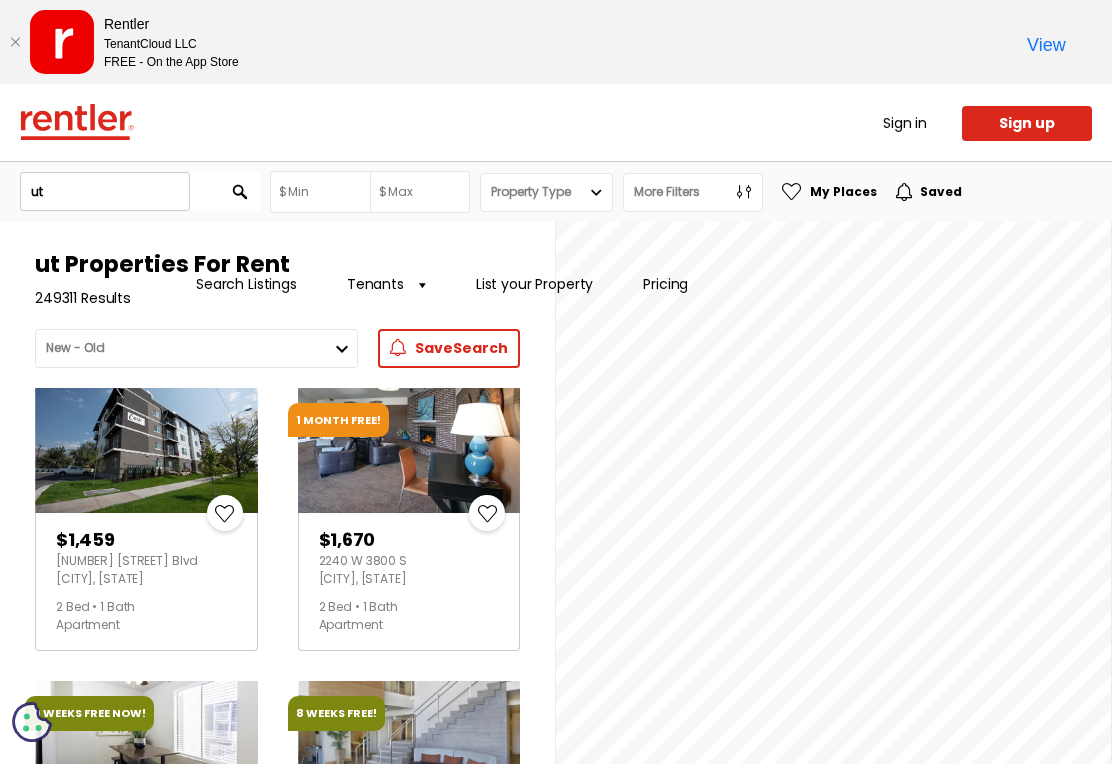 click on "ut
Search" at bounding box center [140, 192] 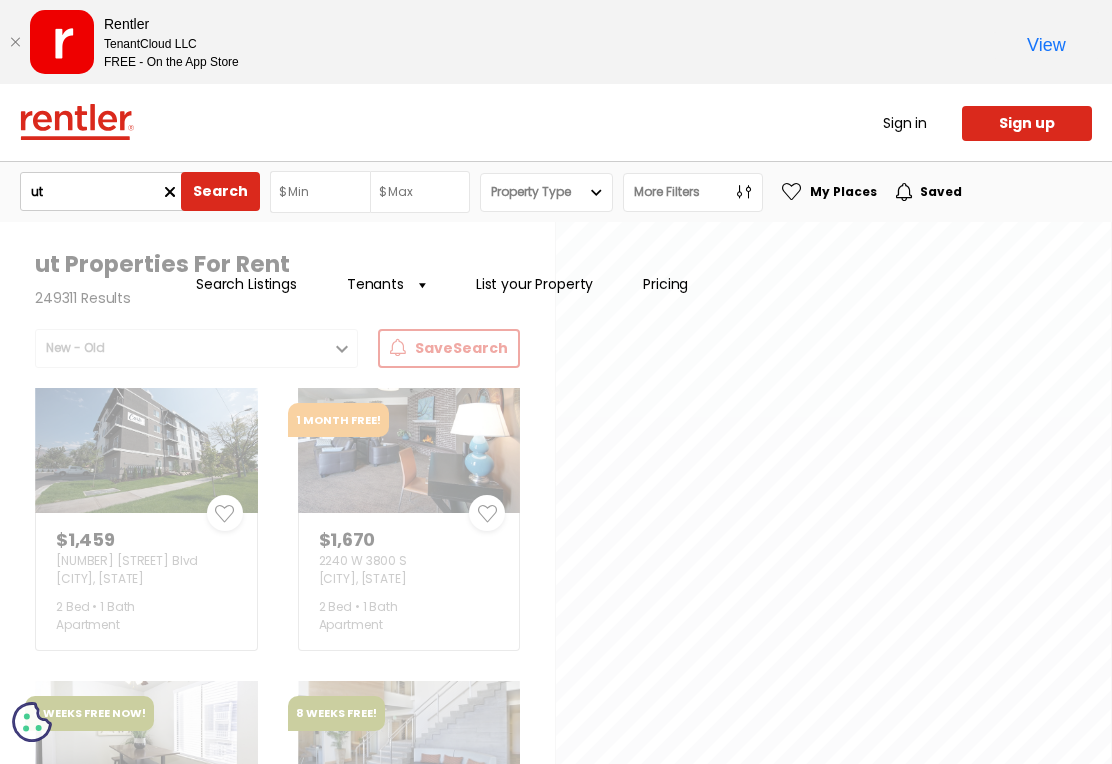 type on "u" 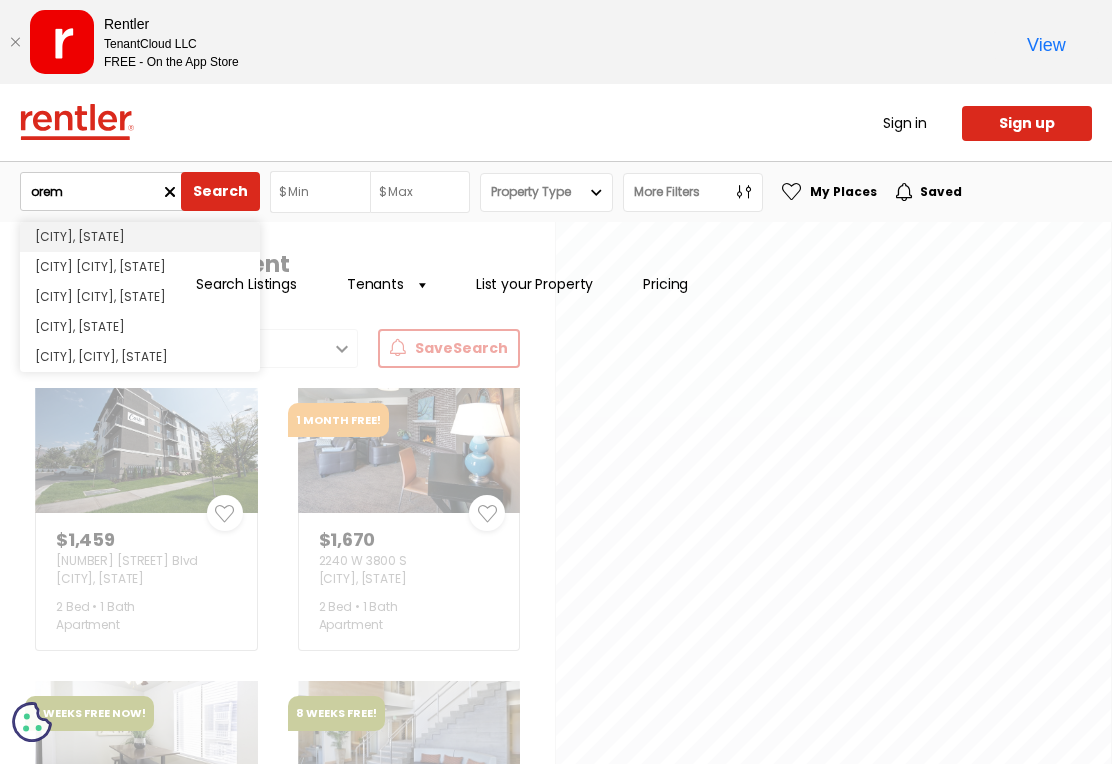 type on "orem" 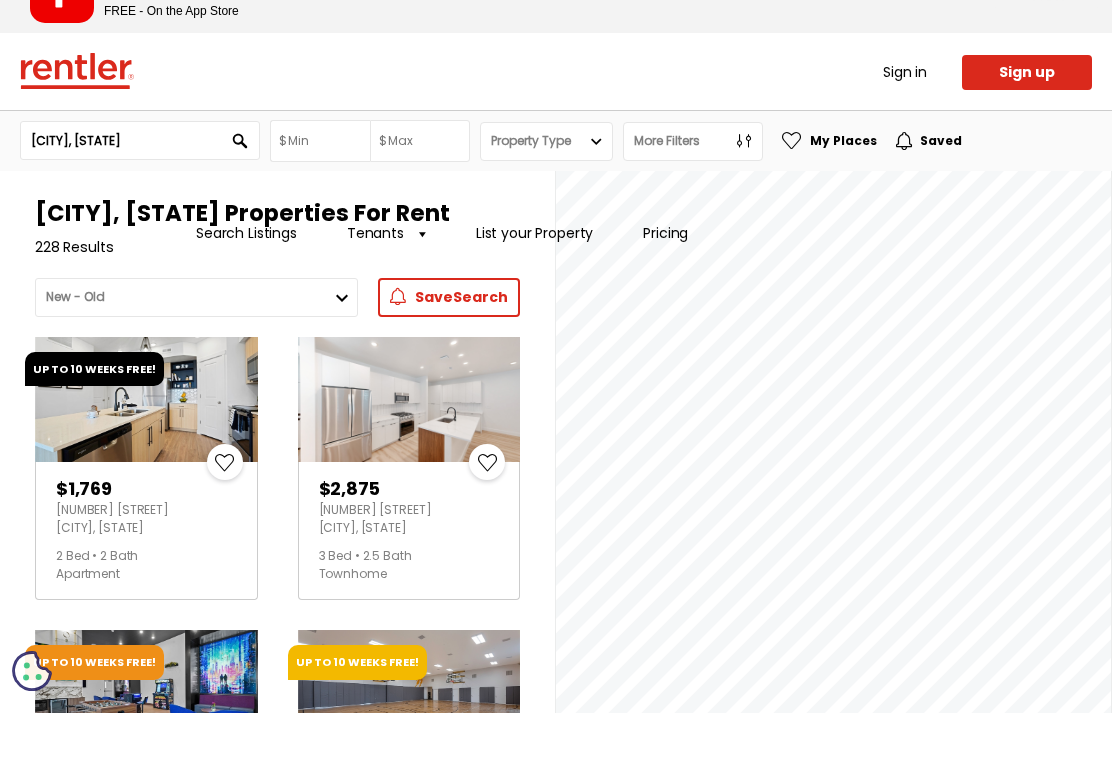 scroll, scrollTop: 84, scrollLeft: 0, axis: vertical 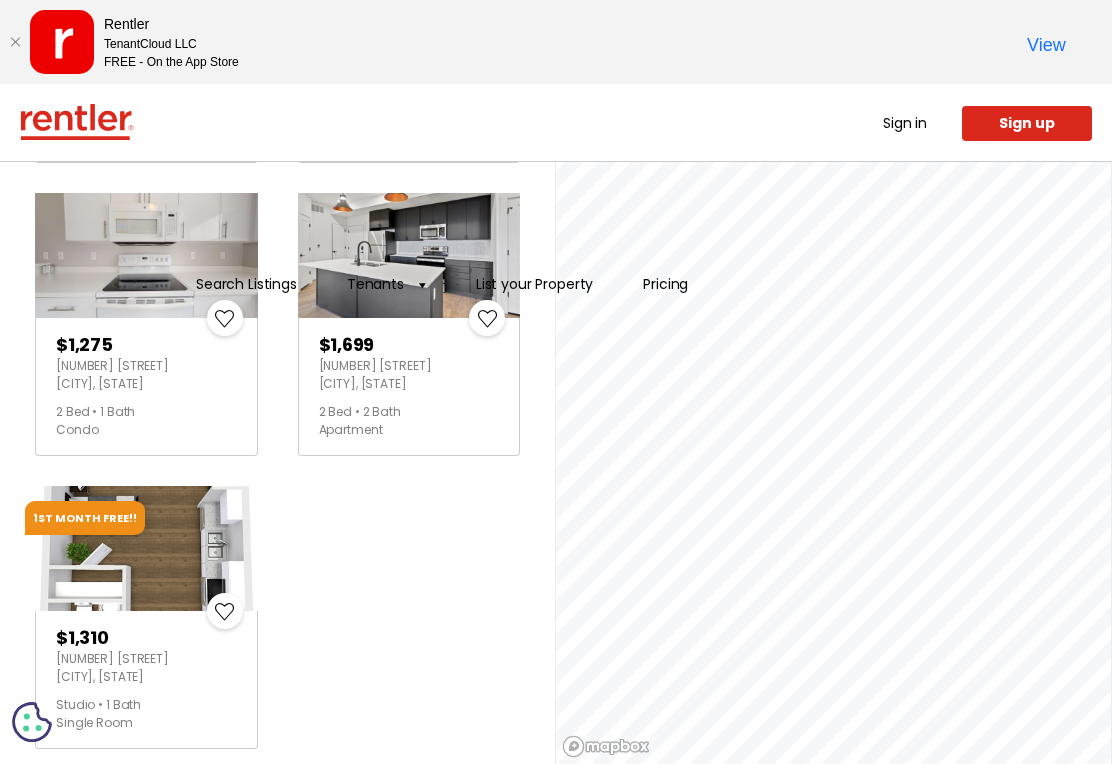 click at bounding box center (413, 789) 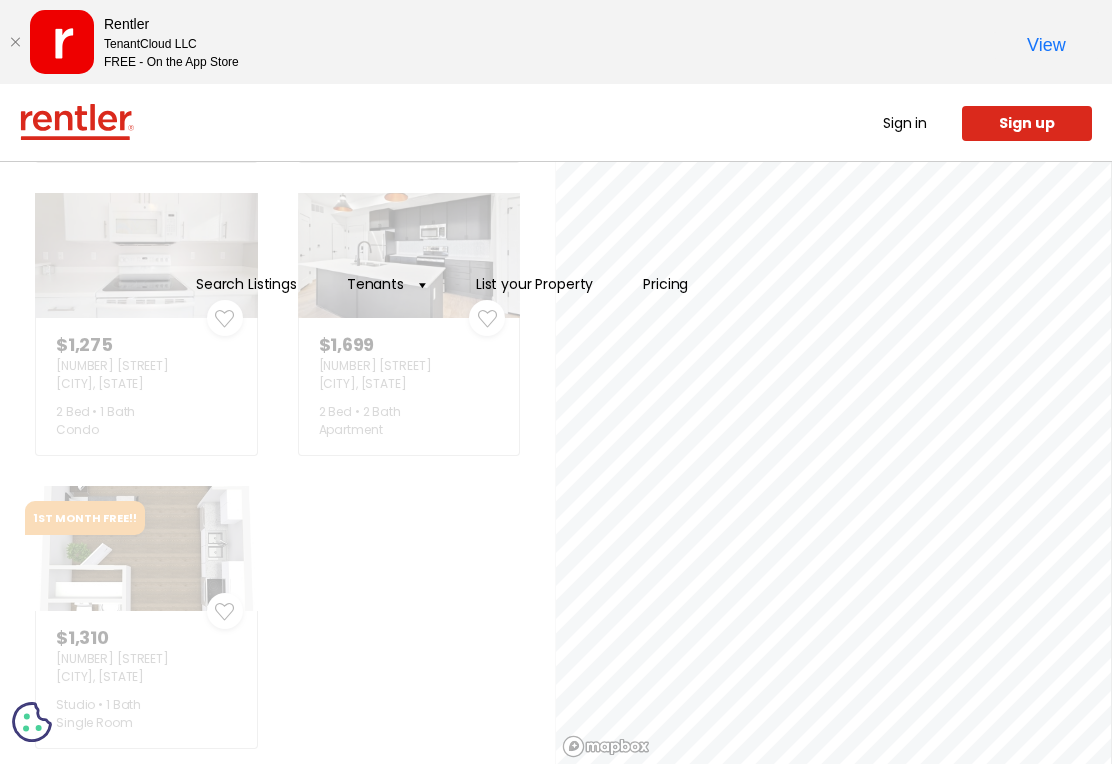 scroll, scrollTop: 0, scrollLeft: 0, axis: both 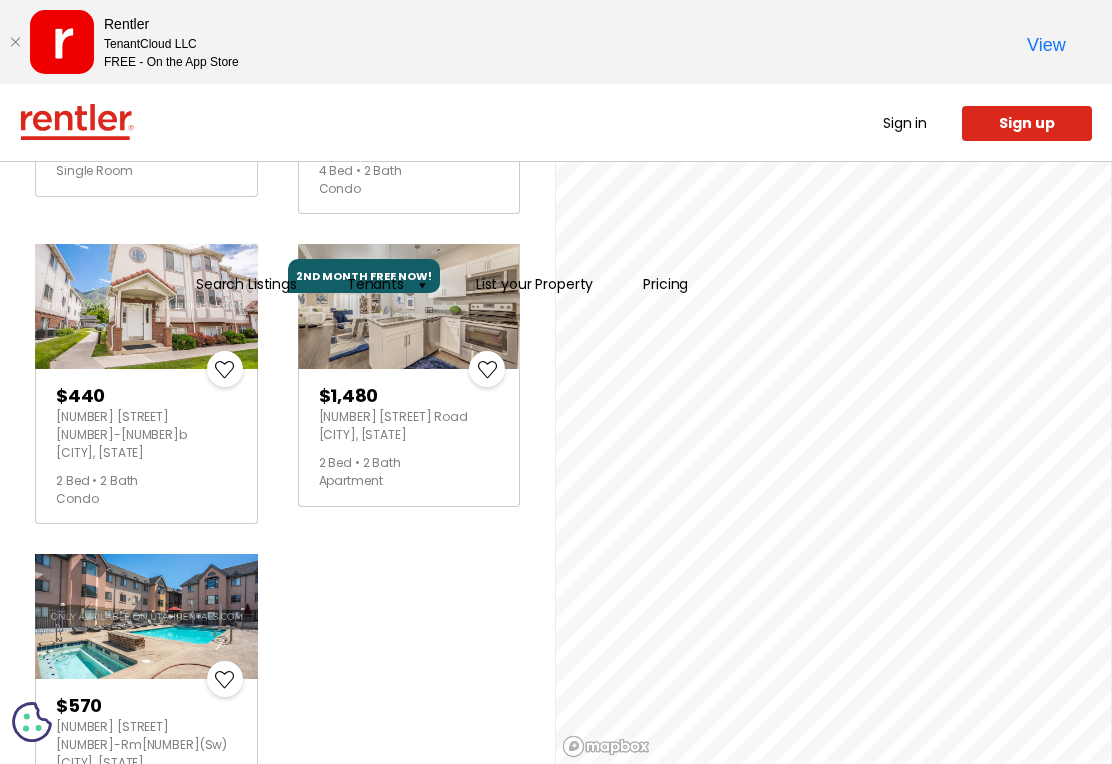 click at bounding box center [413, 874] 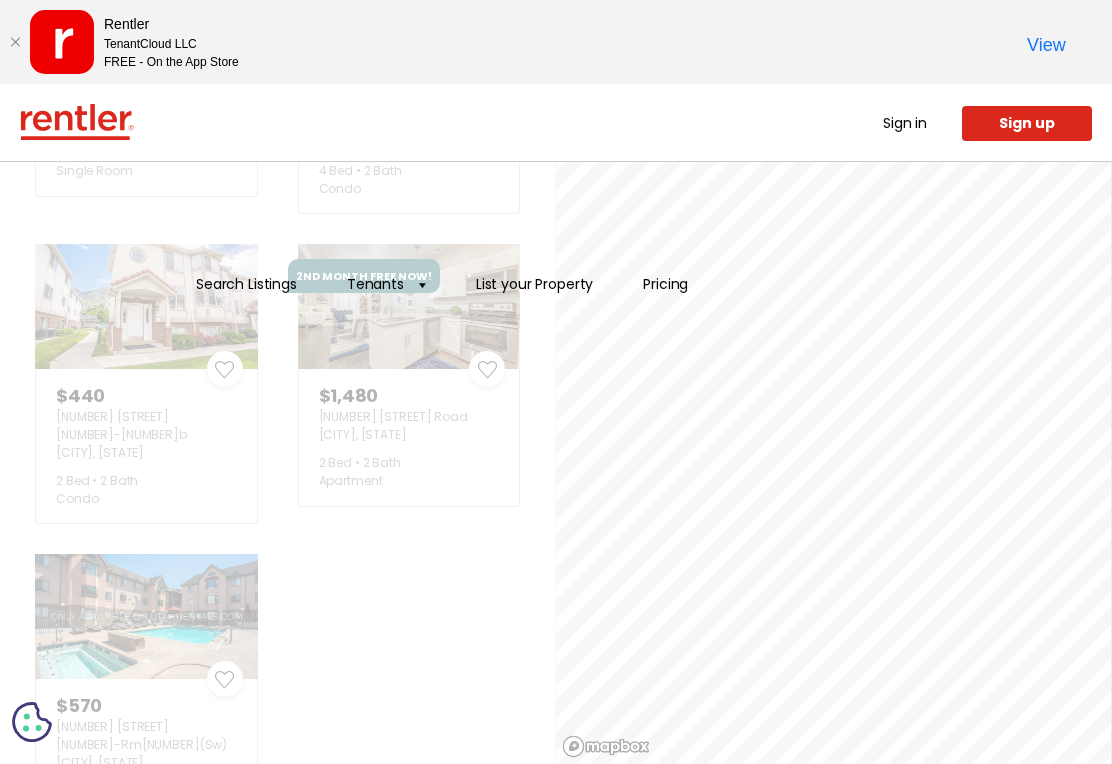 scroll, scrollTop: 0, scrollLeft: 0, axis: both 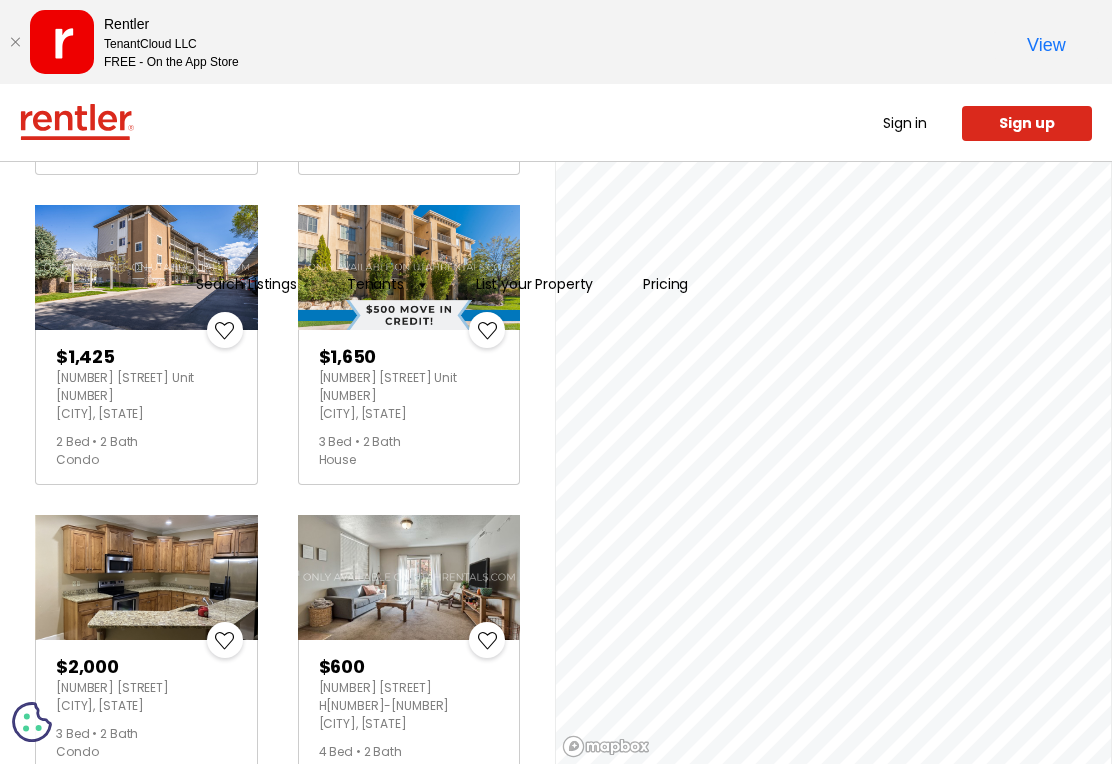 click at bounding box center (146, 577) 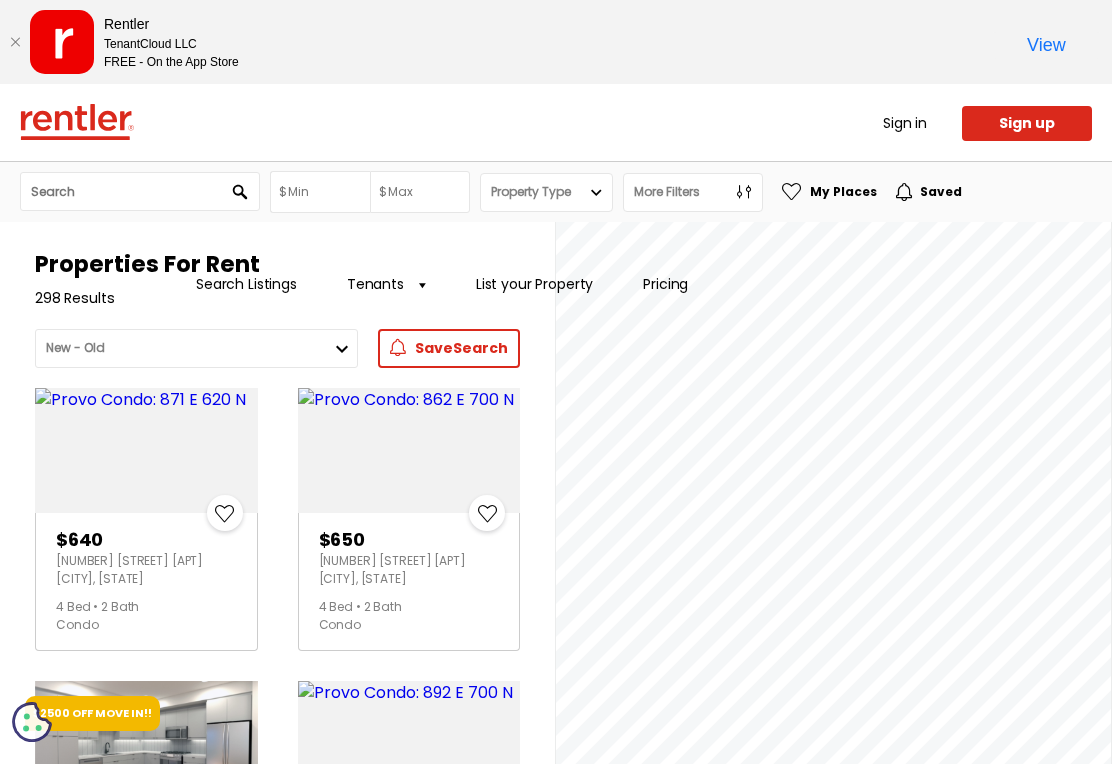 scroll, scrollTop: 0, scrollLeft: 0, axis: both 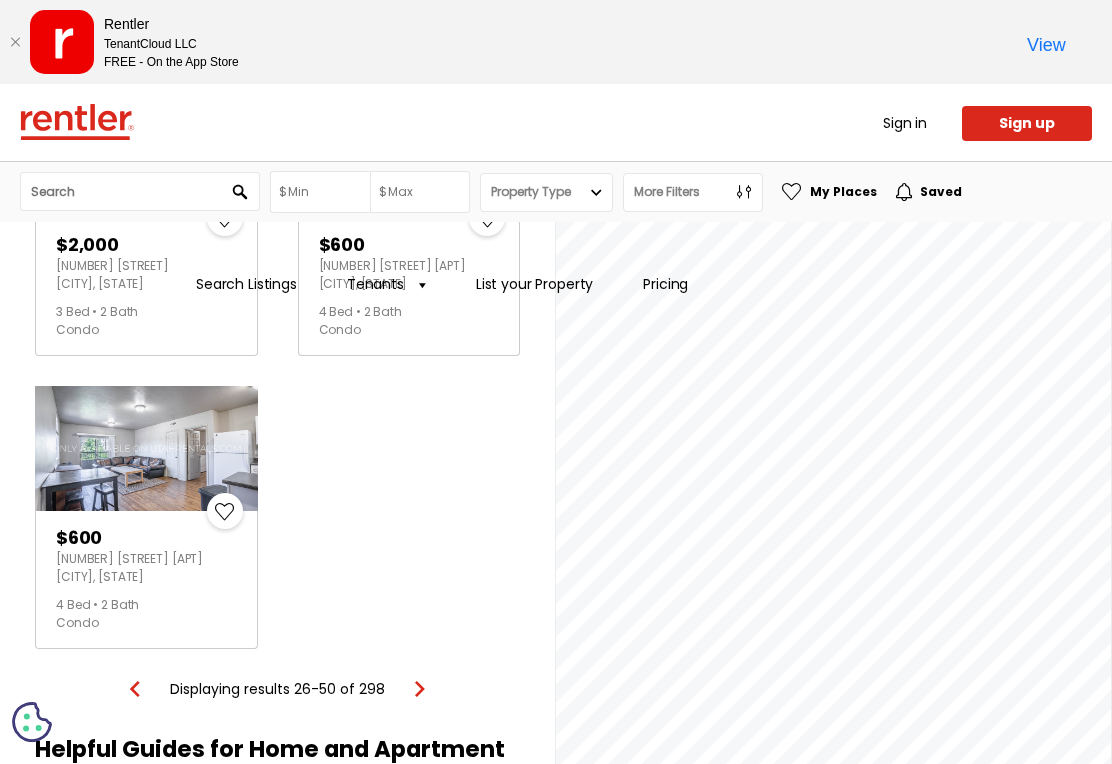 click at bounding box center [420, 689] 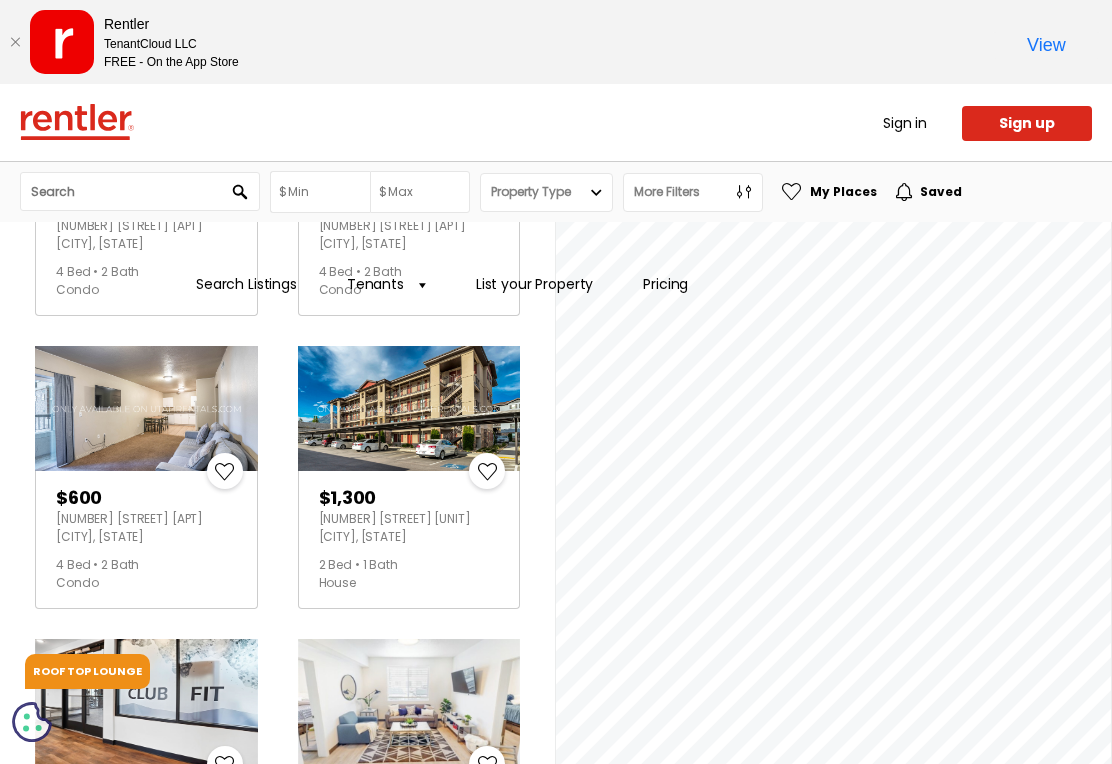 scroll, scrollTop: 2090, scrollLeft: 0, axis: vertical 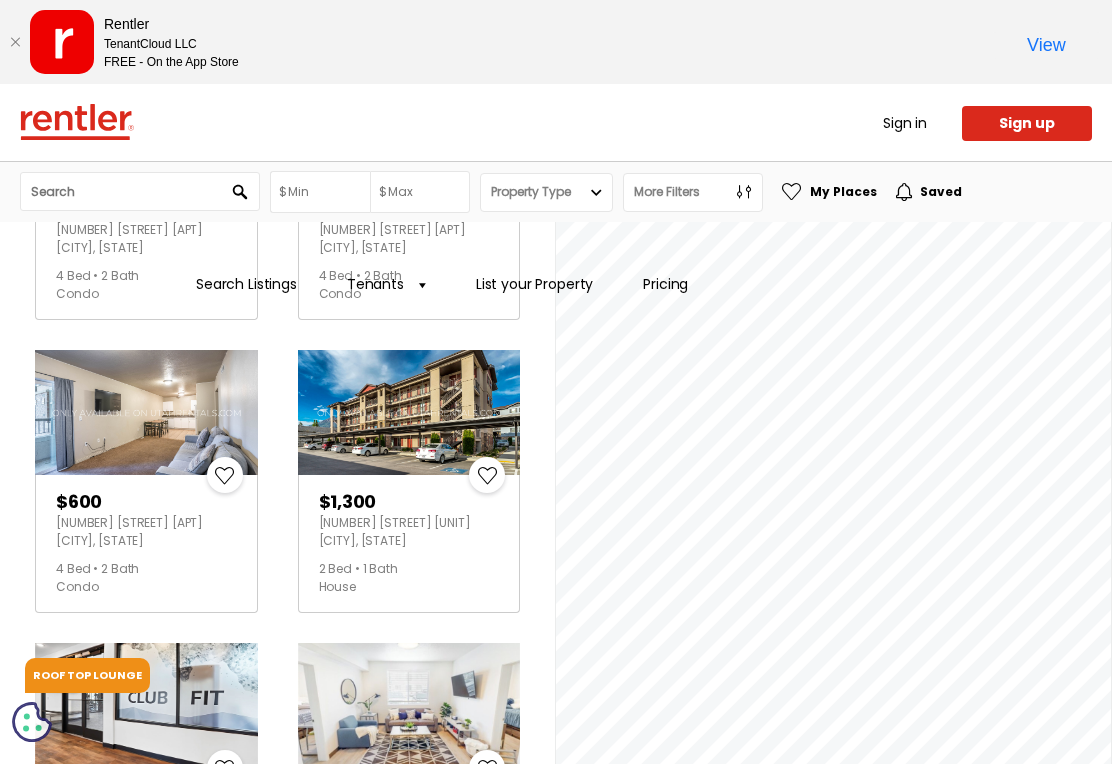 click at bounding box center (409, 412) 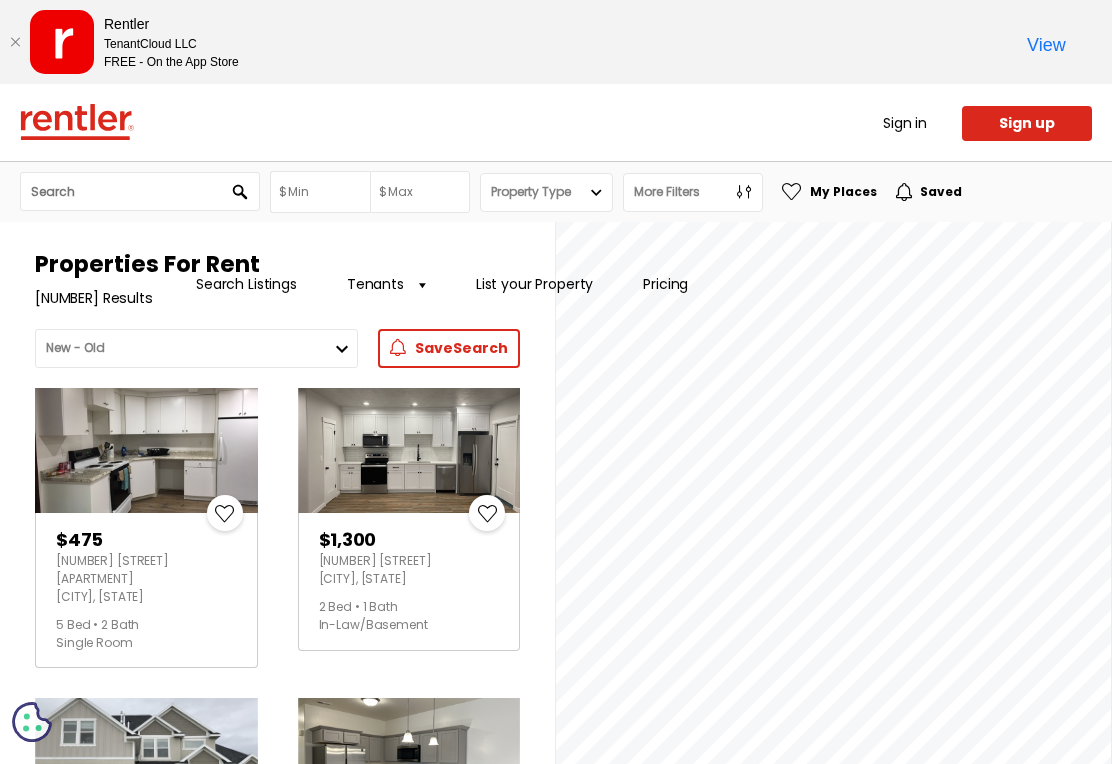 scroll, scrollTop: 0, scrollLeft: 0, axis: both 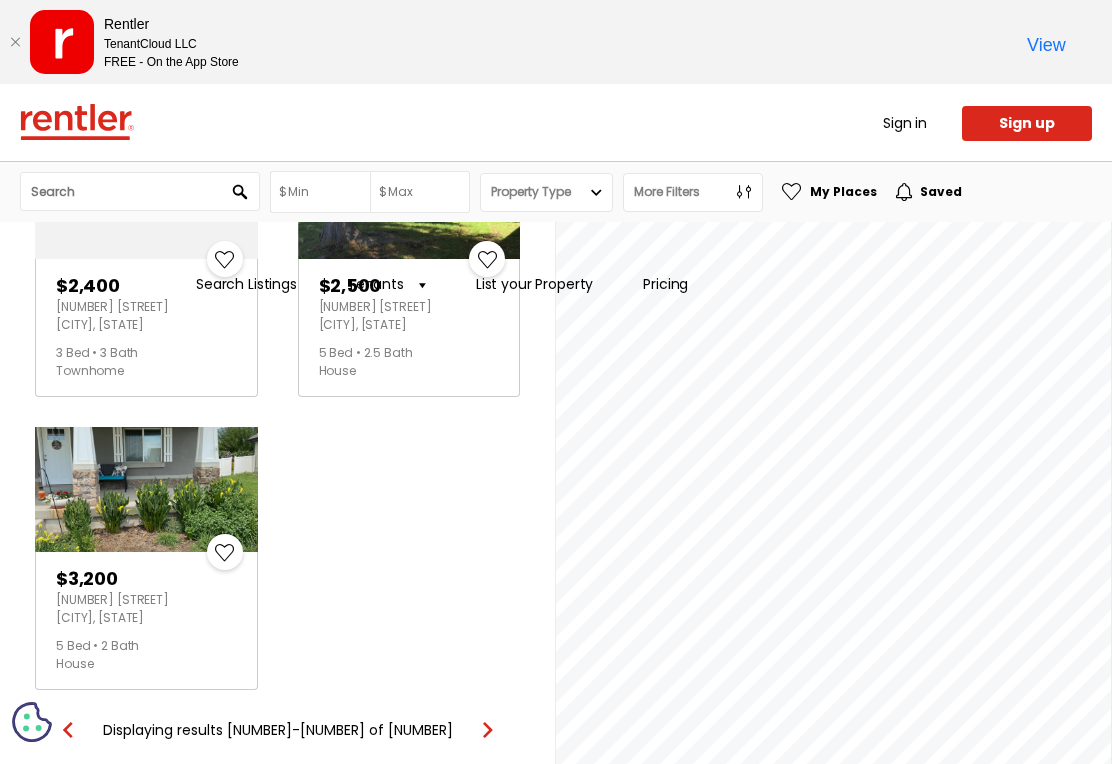 click at bounding box center (488, 730) 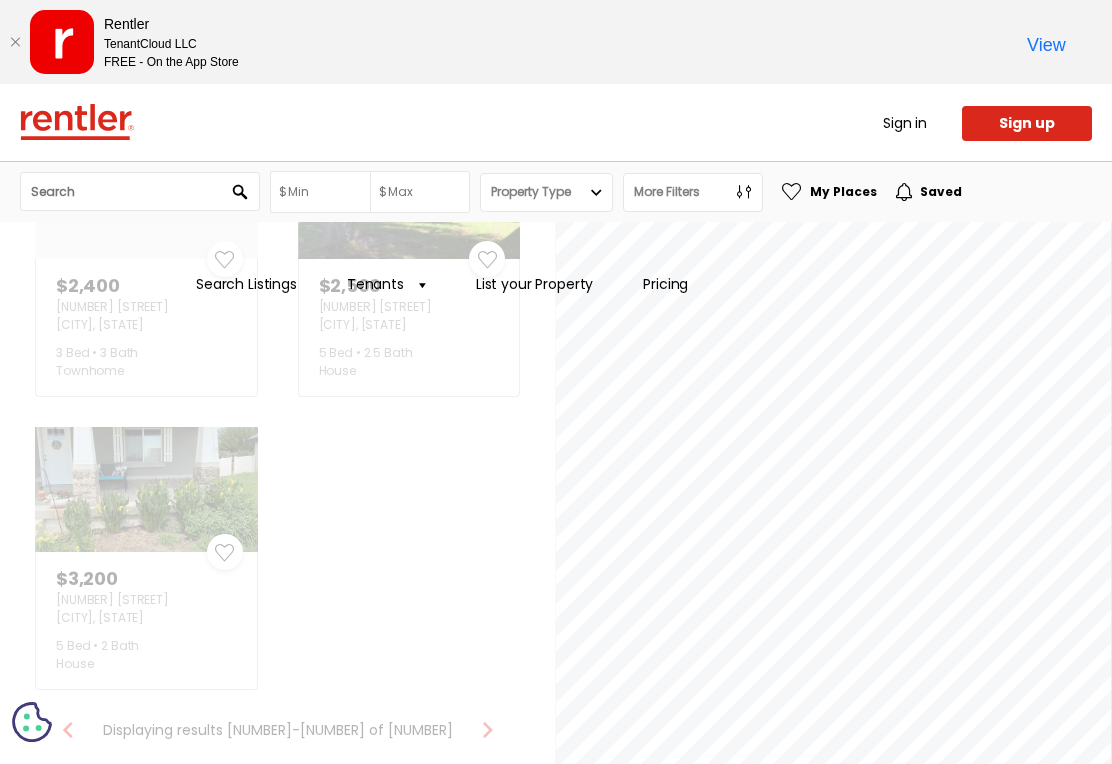 scroll, scrollTop: 0, scrollLeft: 0, axis: both 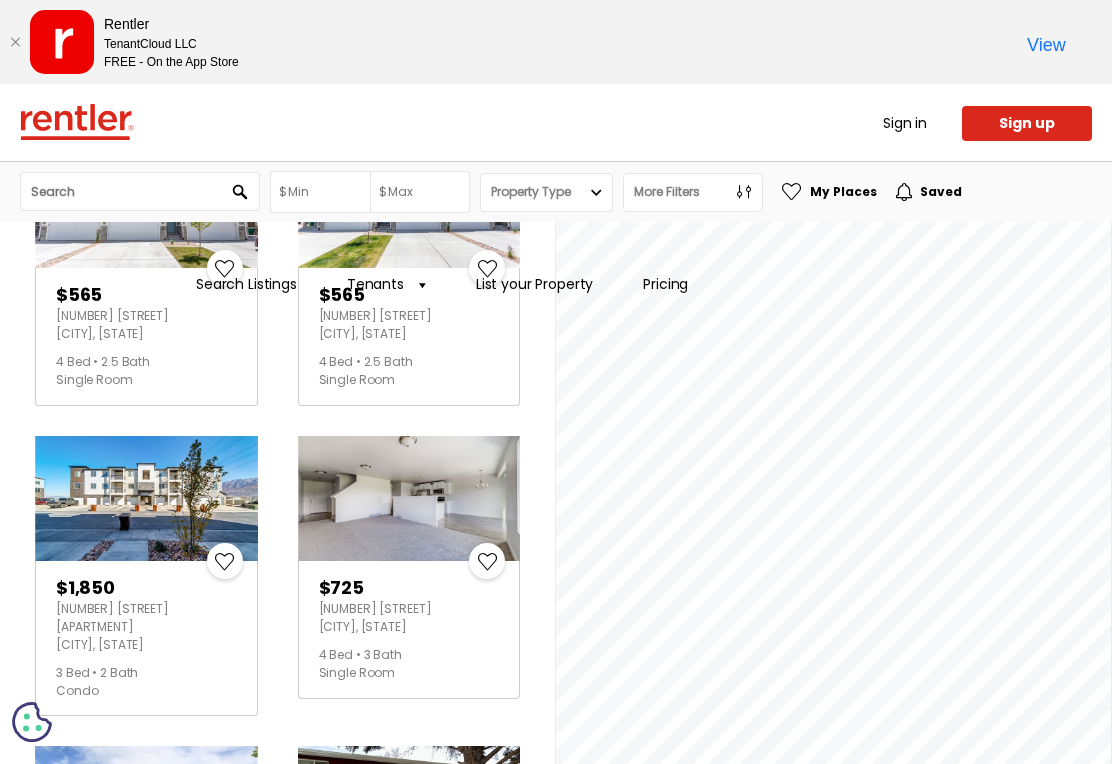 click on "543 W 1520 S Orem, UT" at bounding box center (409, 618) 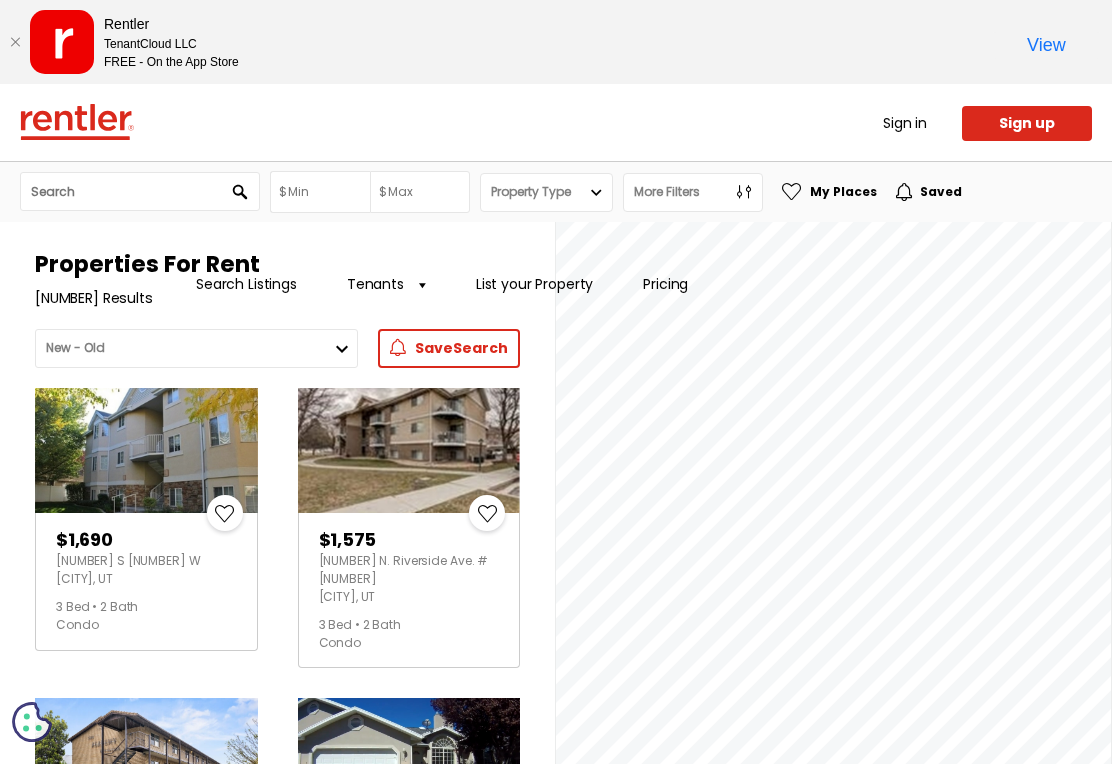 scroll, scrollTop: 0, scrollLeft: 0, axis: both 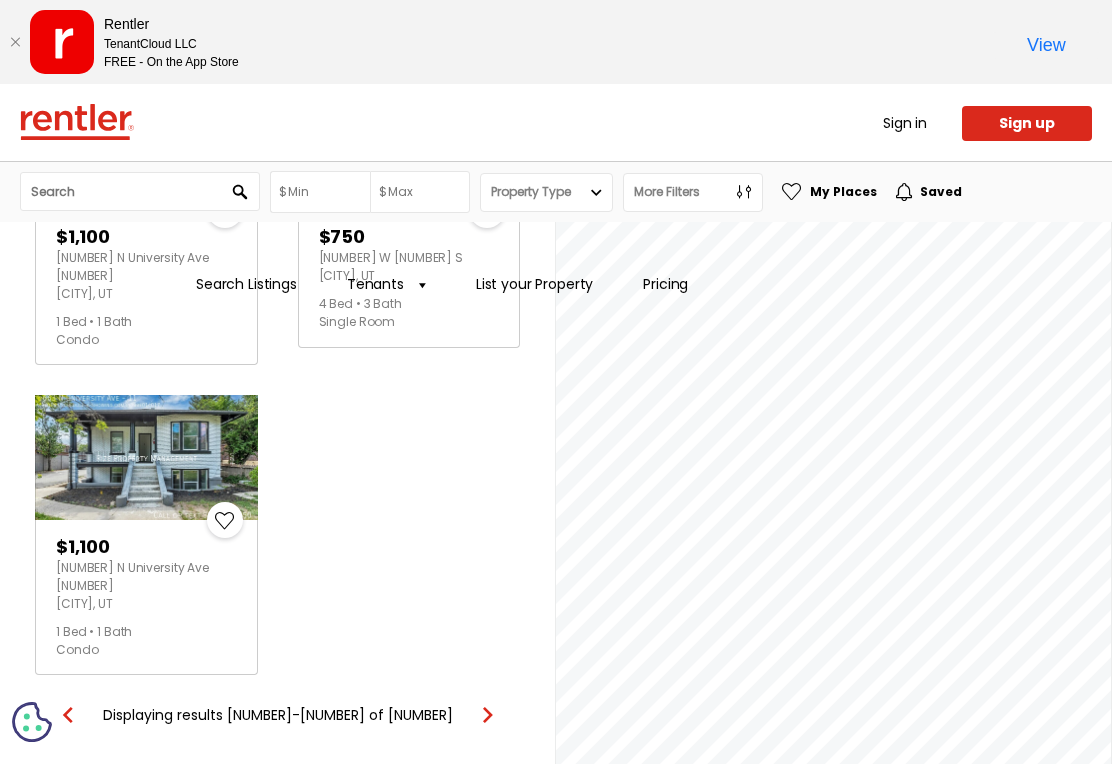 click at bounding box center [488, 715] 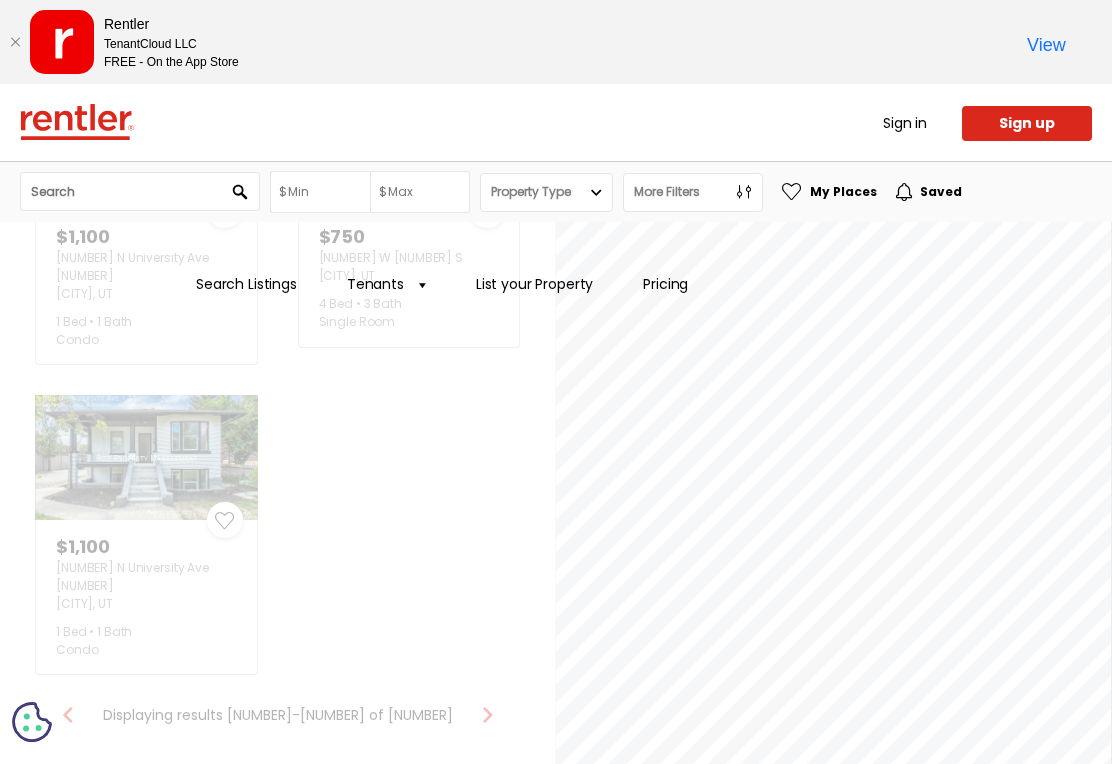 scroll, scrollTop: 0, scrollLeft: 0, axis: both 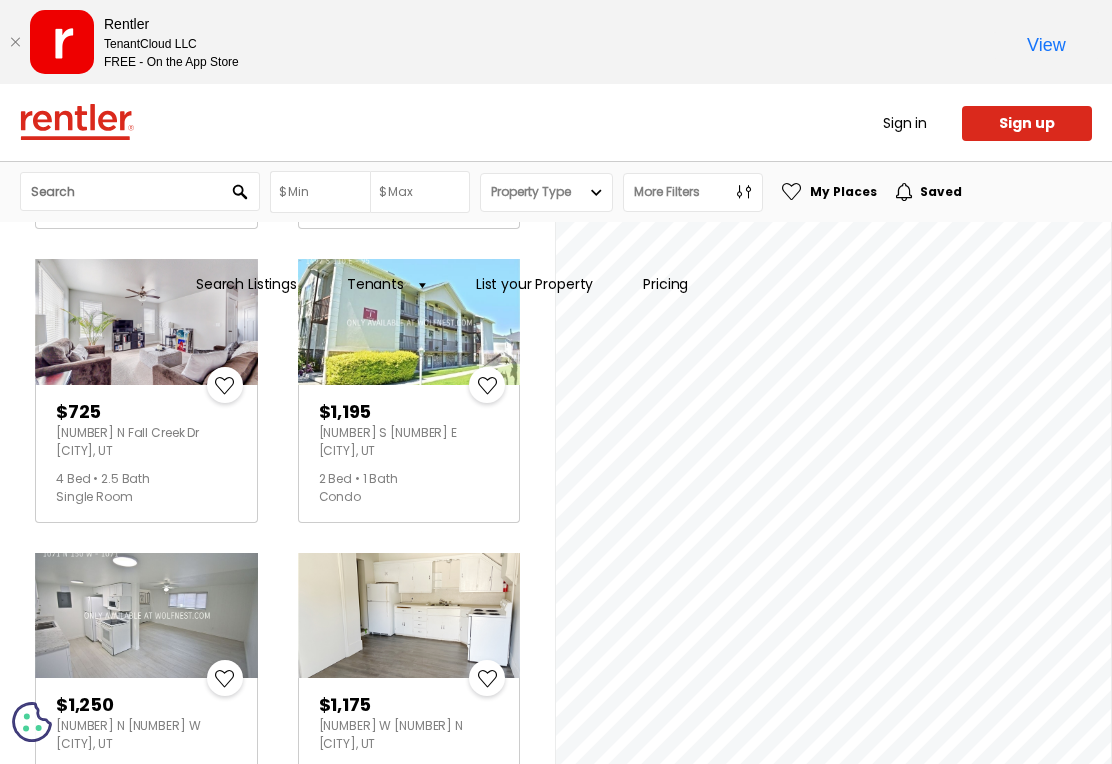 click on "1497 S 110 E Orem, UT" at bounding box center (409, 442) 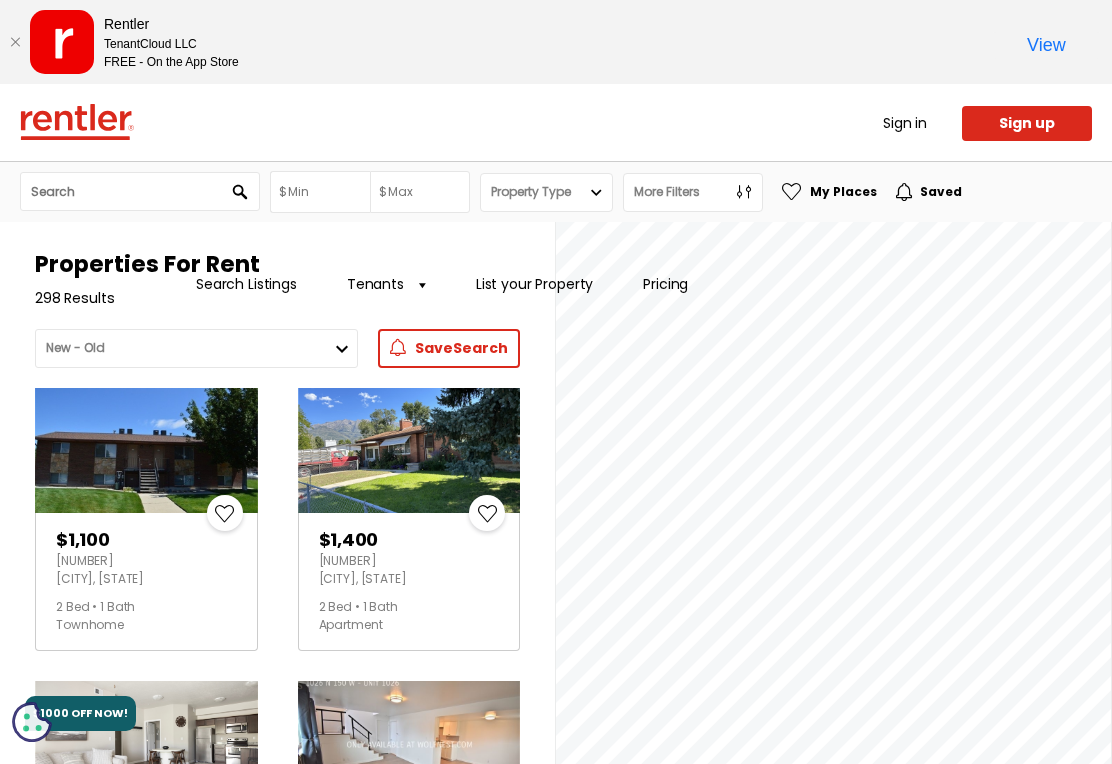 scroll, scrollTop: 0, scrollLeft: 0, axis: both 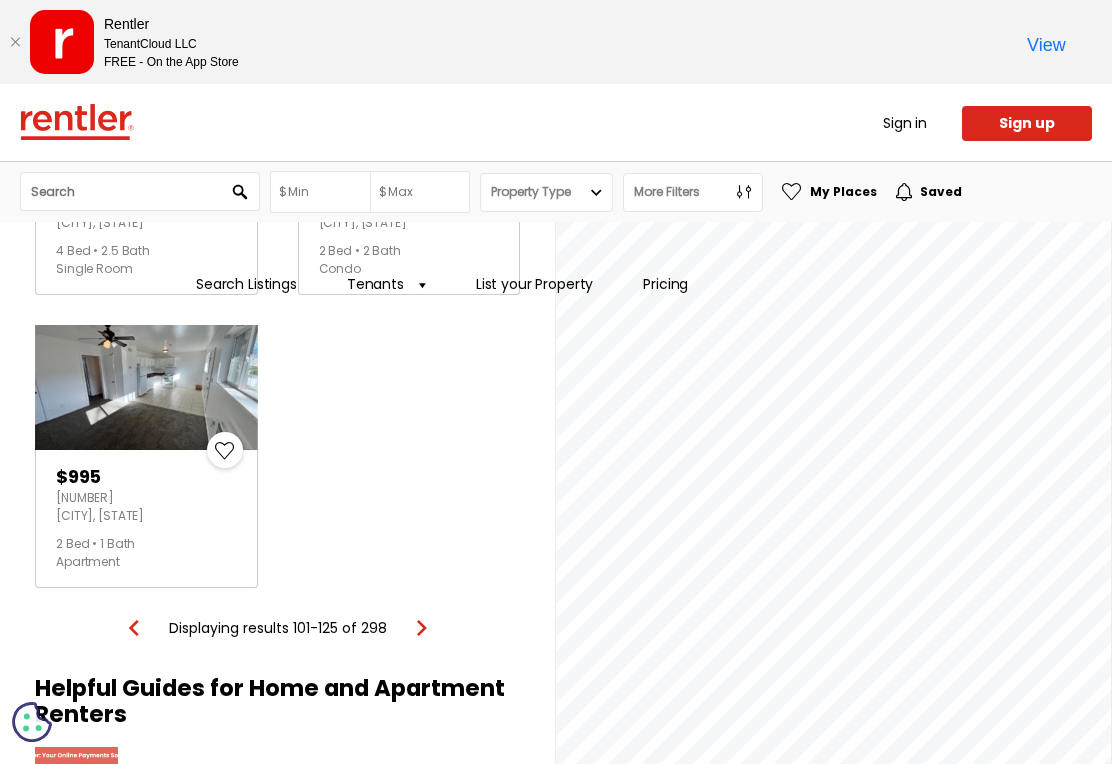 click at bounding box center (422, 628) 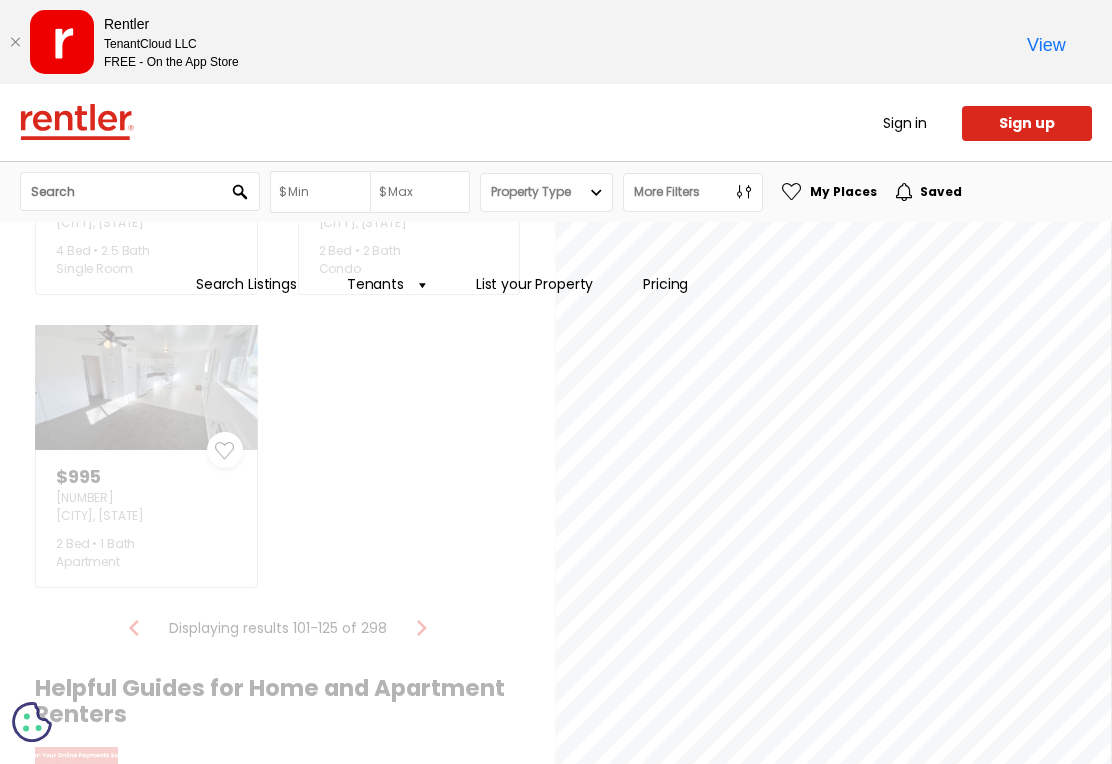 scroll, scrollTop: 0, scrollLeft: 0, axis: both 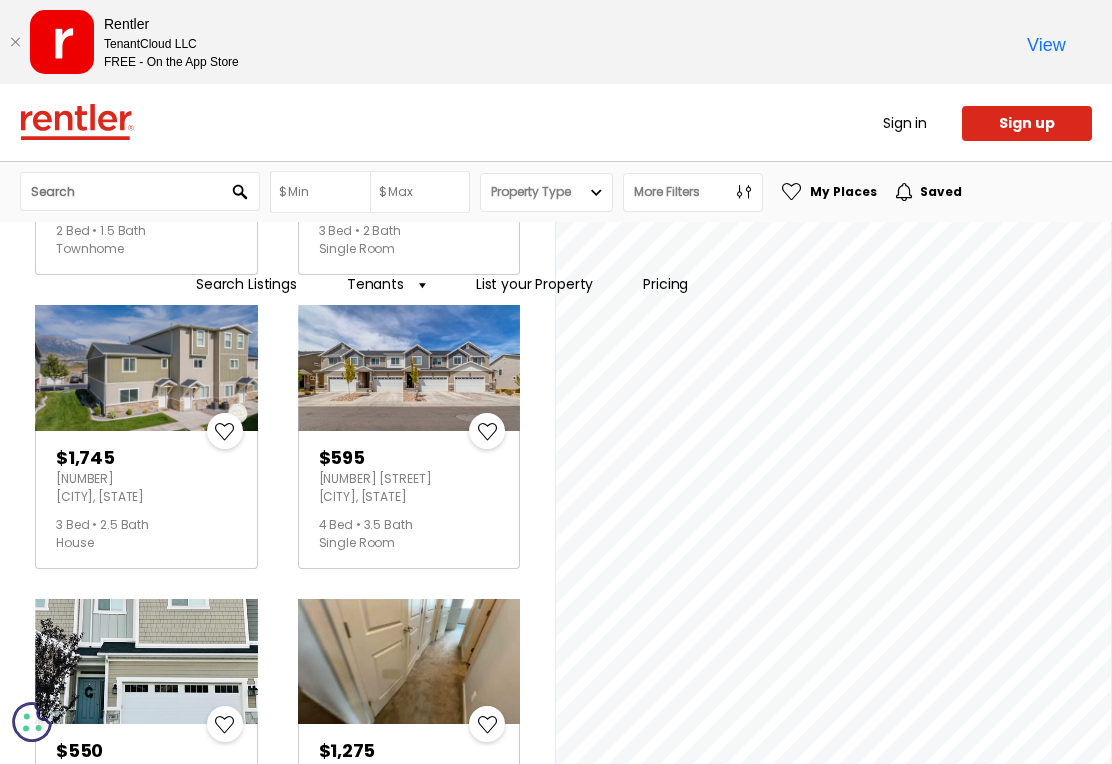 click on "$1,745" at bounding box center (146, 458) 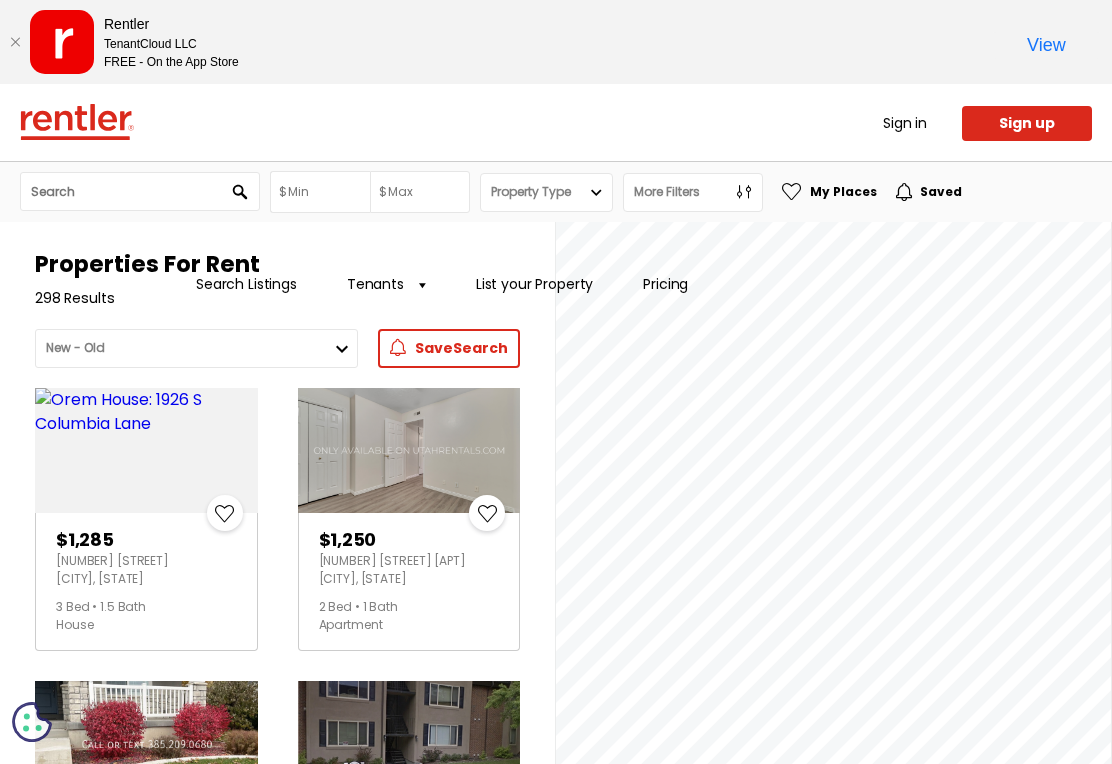 scroll, scrollTop: 0, scrollLeft: 0, axis: both 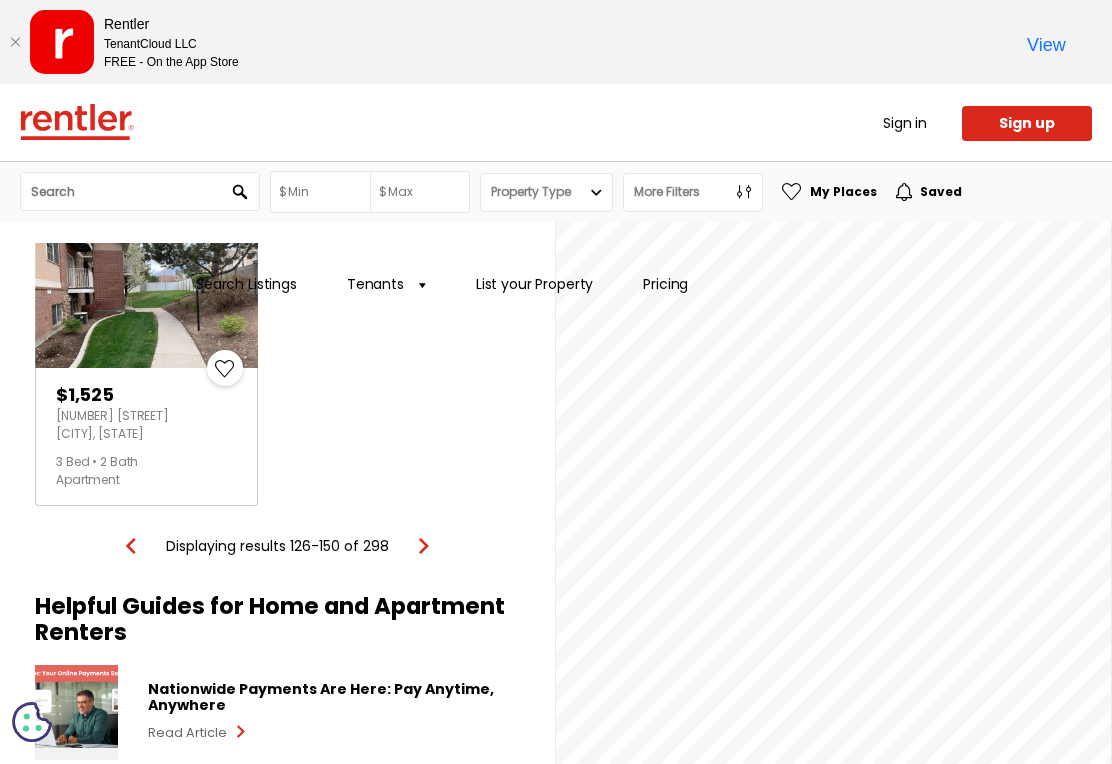 click at bounding box center [424, 546] 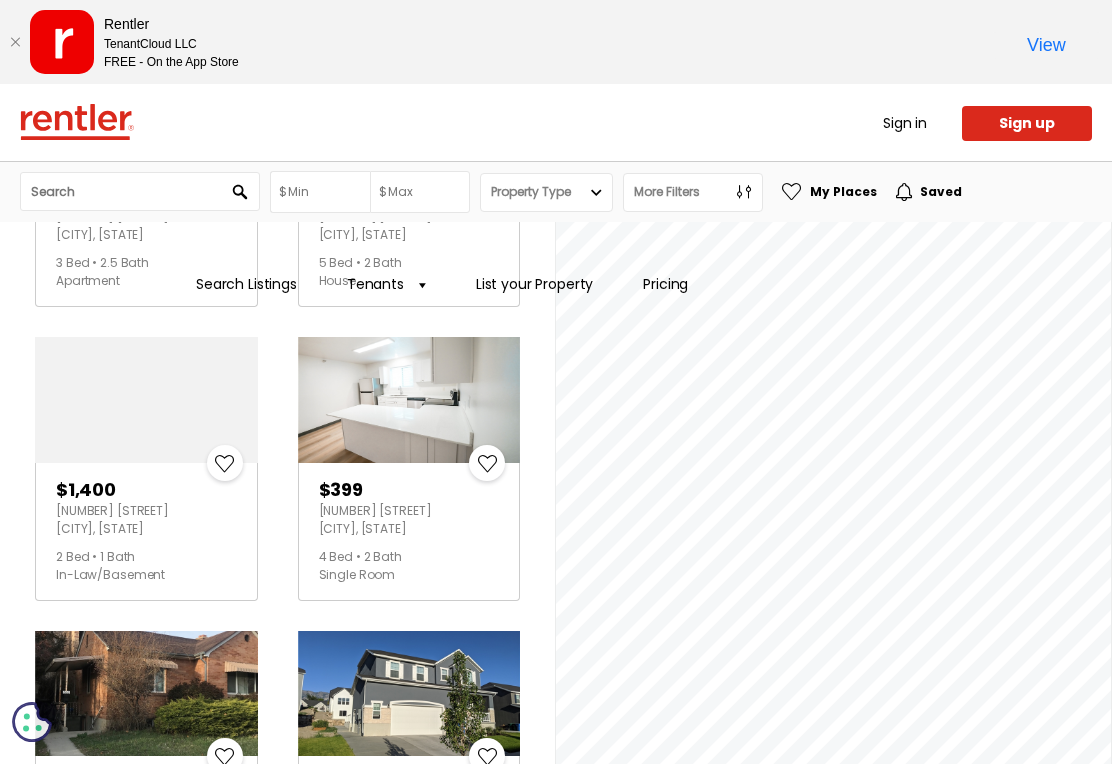 scroll, scrollTop: 2695, scrollLeft: 0, axis: vertical 